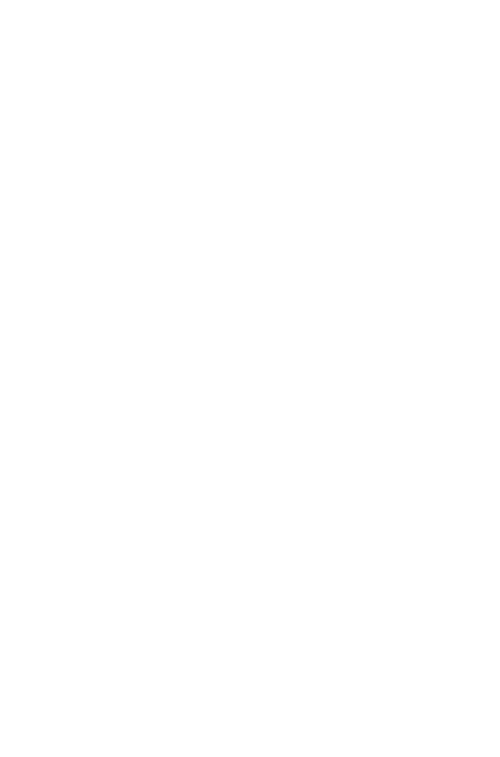 scroll, scrollTop: 0, scrollLeft: 0, axis: both 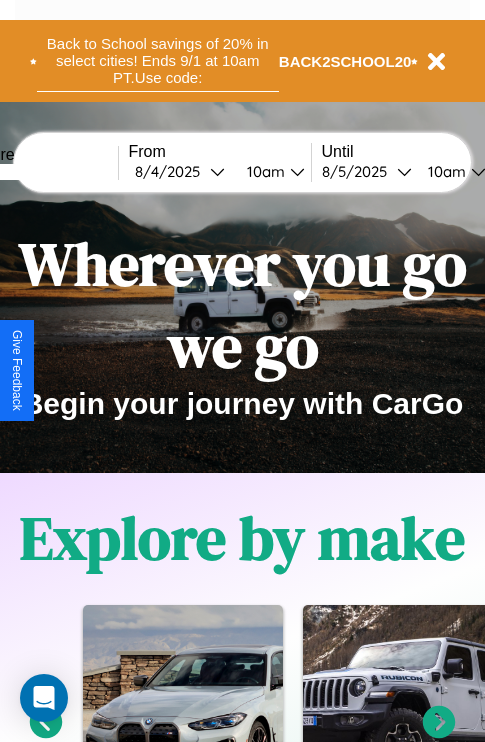click on "Back to School savings of 20% in select cities! Ends 9/1 at 10am PT.  Use code:" at bounding box center [158, 61] 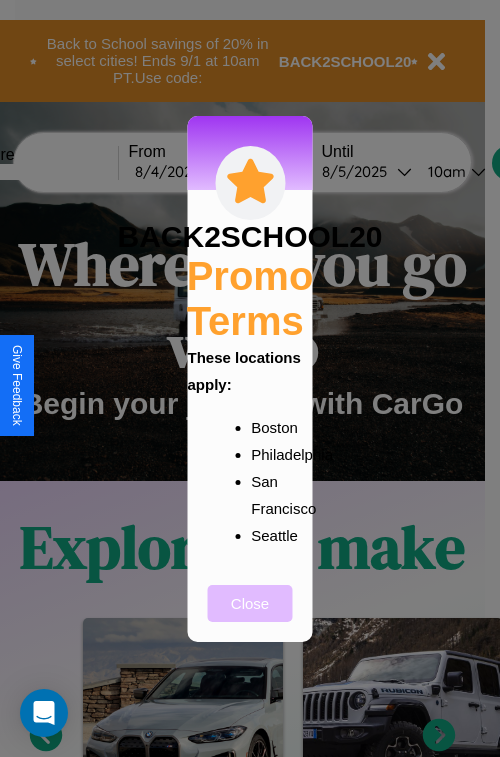click on "Close" at bounding box center [250, 603] 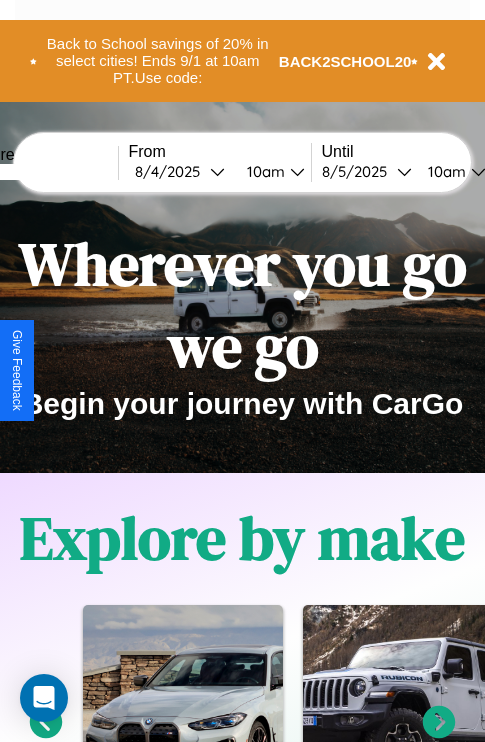 click at bounding box center (43, 172) 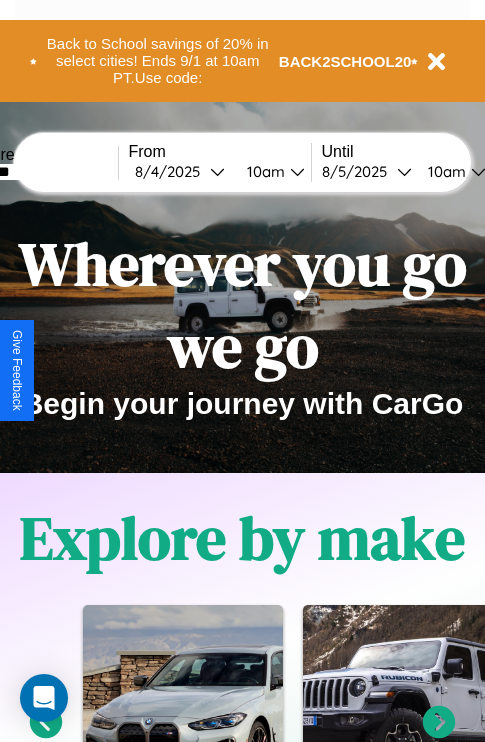 type on "*******" 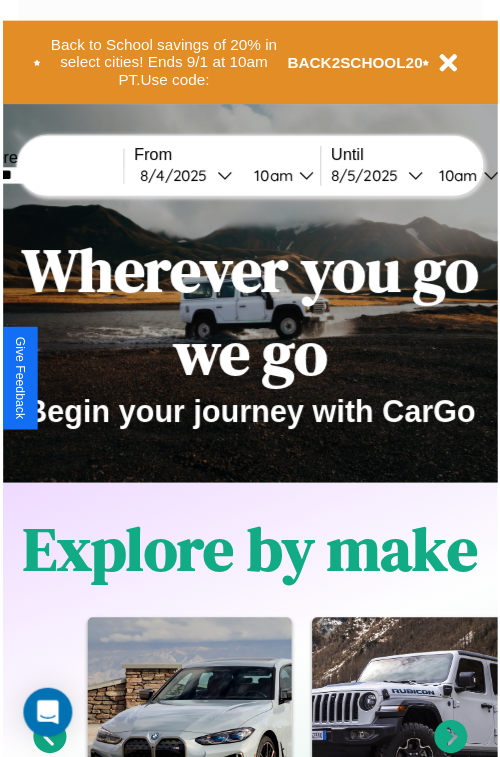 select on "*" 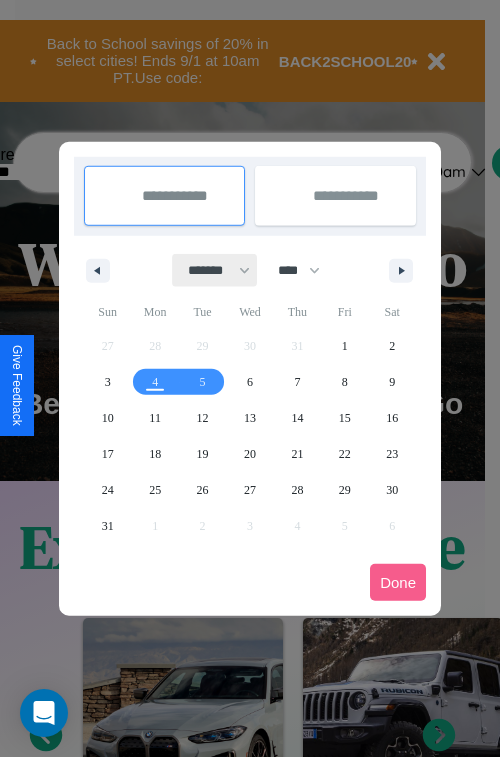click on "******* ******** ***** ***** *** **** **** ****** ********* ******* ******** ********" at bounding box center [215, 270] 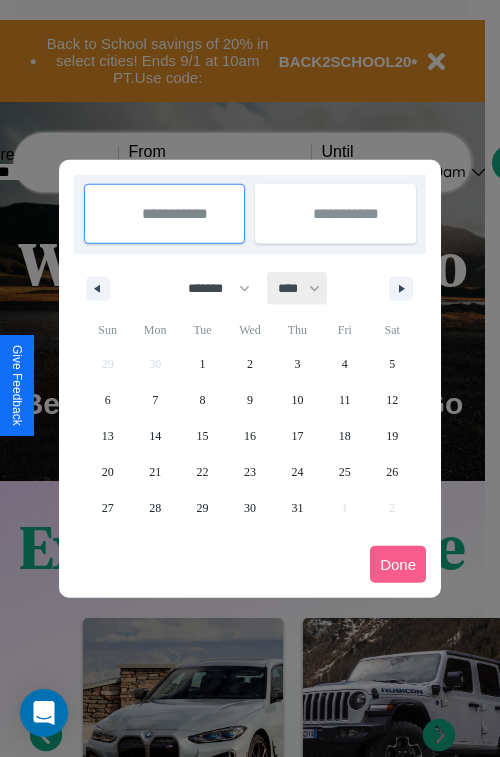 click on "**** **** **** **** **** **** **** **** **** **** **** **** **** **** **** **** **** **** **** **** **** **** **** **** **** **** **** **** **** **** **** **** **** **** **** **** **** **** **** **** **** **** **** **** **** **** **** **** **** **** **** **** **** **** **** **** **** **** **** **** **** **** **** **** **** **** **** **** **** **** **** **** **** **** **** **** **** **** **** **** **** **** **** **** **** **** **** **** **** **** **** **** **** **** **** **** **** **** **** **** **** **** **** **** **** **** **** **** **** **** **** **** **** **** **** **** **** **** **** **** ****" at bounding box center (298, 288) 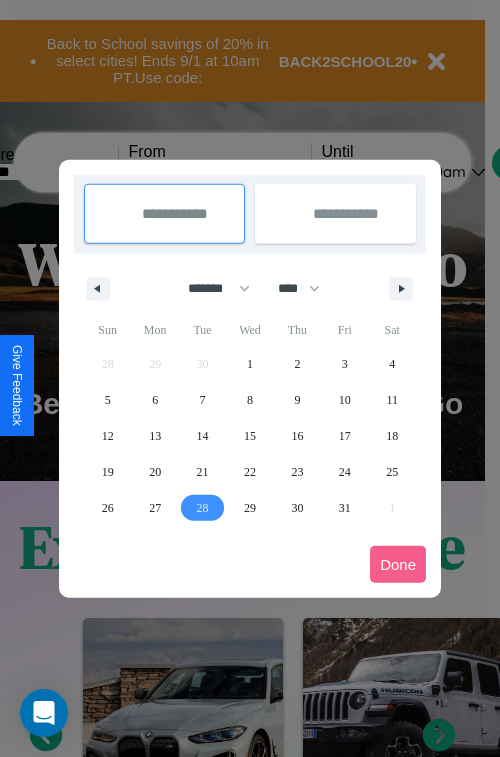 click on "28" at bounding box center [203, 508] 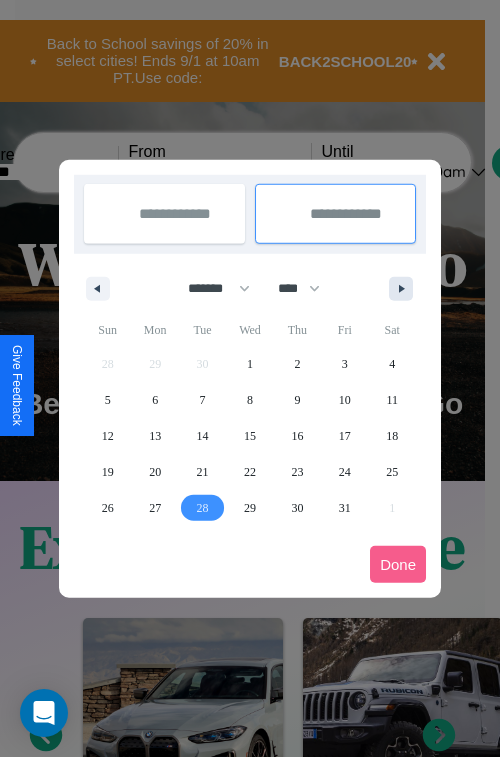 click at bounding box center [405, 289] 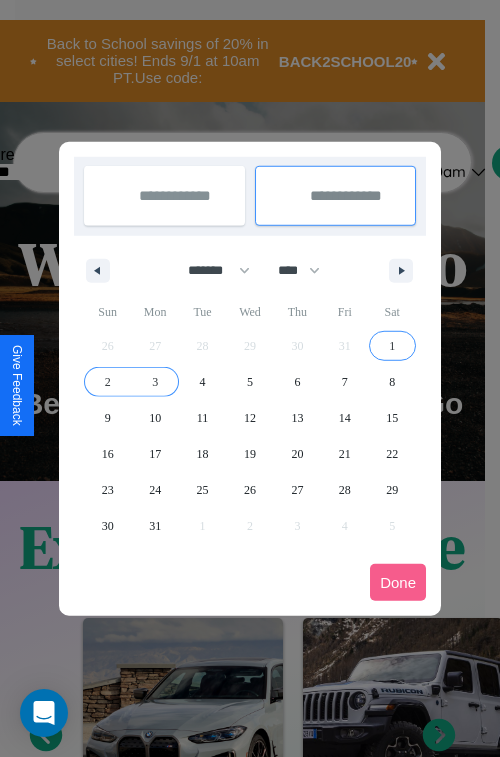 click on "3" at bounding box center (155, 382) 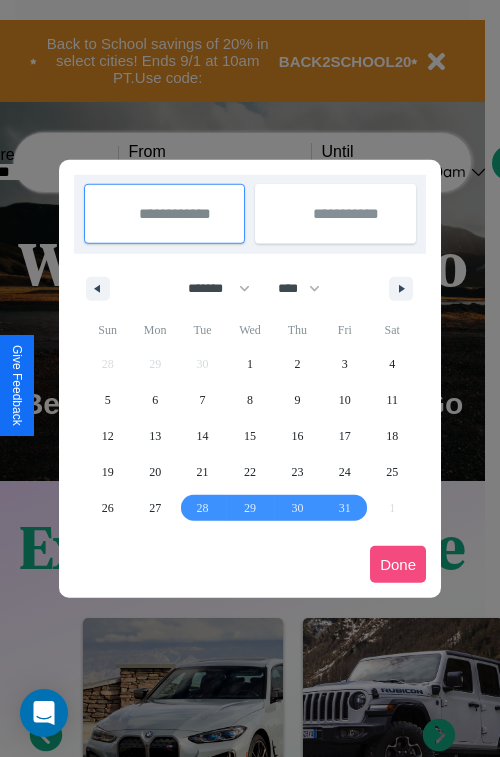 click on "Done" at bounding box center [398, 564] 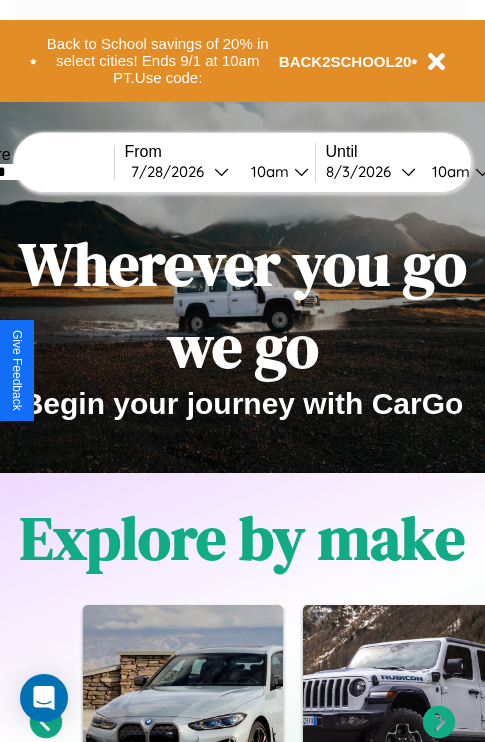 click on "10am" at bounding box center [267, 171] 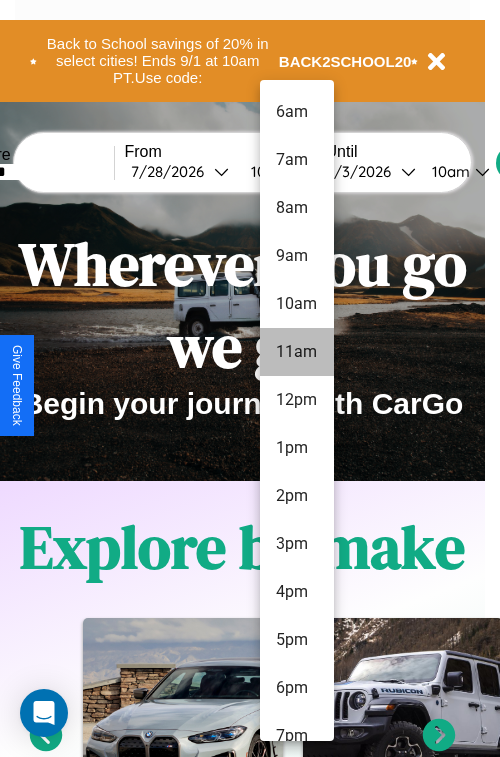 click on "11am" at bounding box center [297, 352] 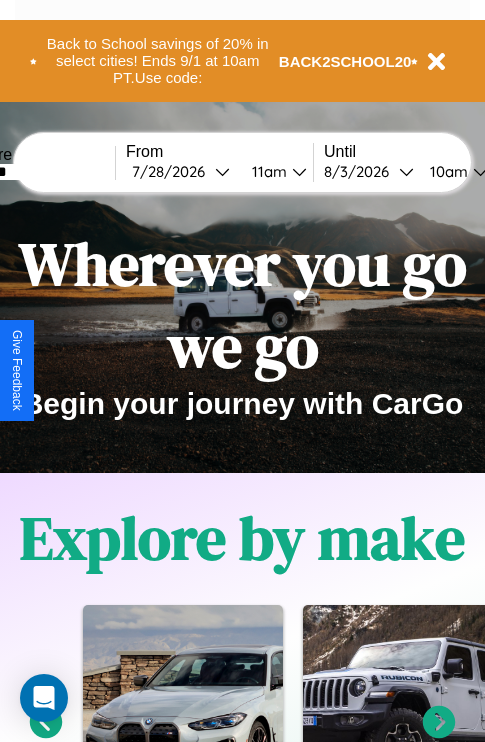 click on "10am" at bounding box center [446, 171] 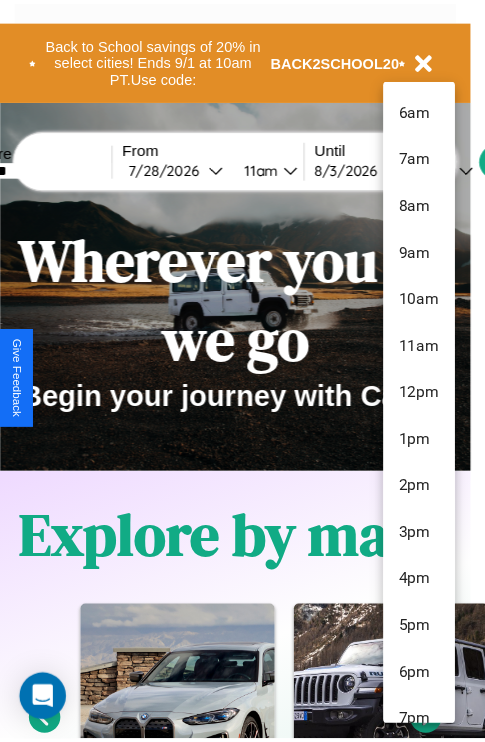 scroll, scrollTop: 163, scrollLeft: 0, axis: vertical 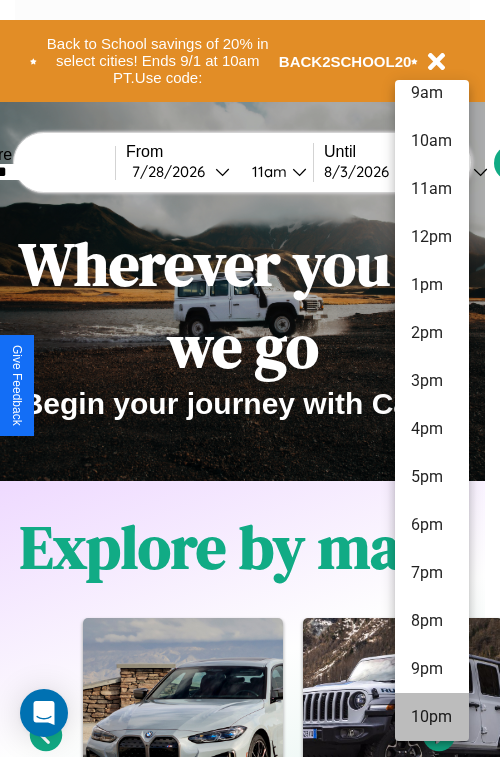 click on "10pm" at bounding box center (432, 717) 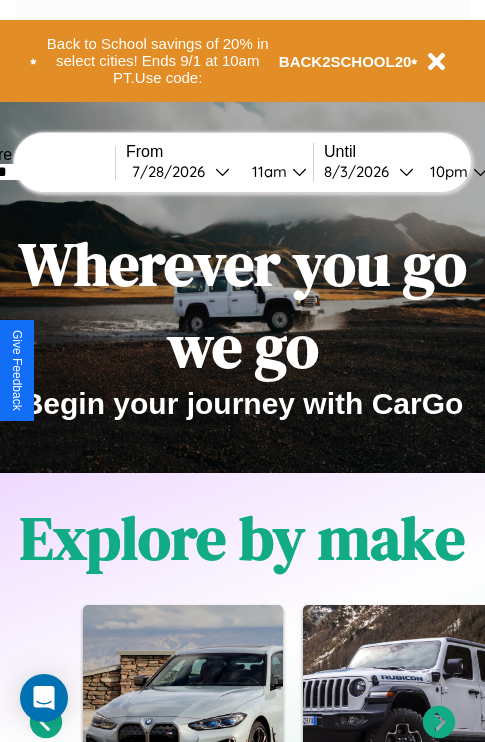scroll, scrollTop: 0, scrollLeft: 70, axis: horizontal 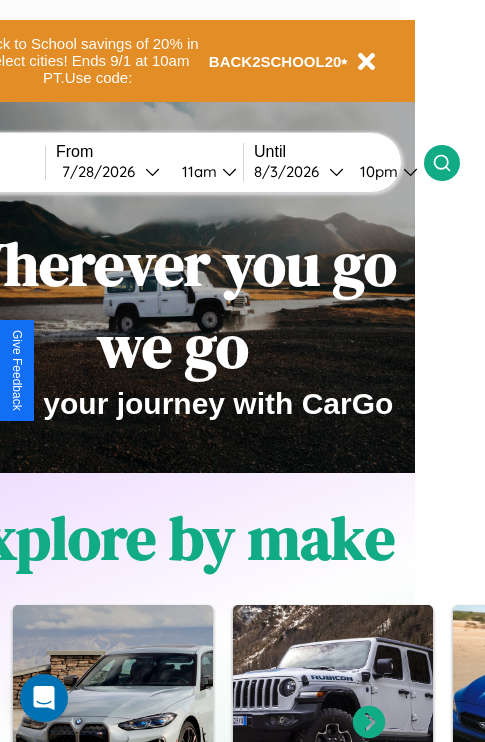 click 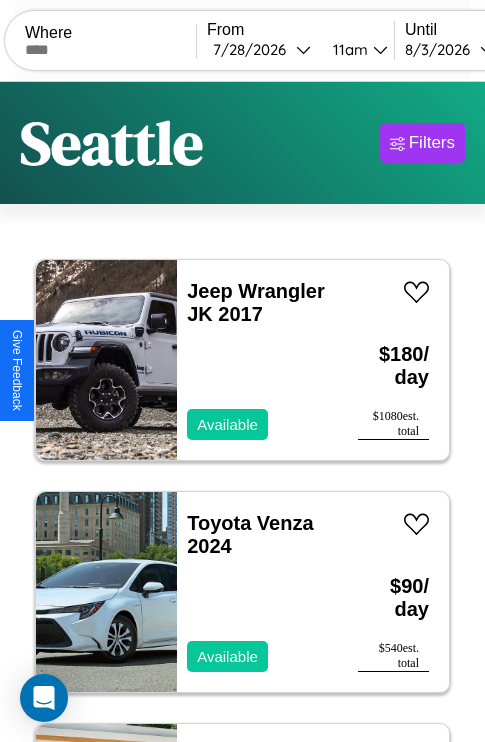 scroll, scrollTop: 95, scrollLeft: 0, axis: vertical 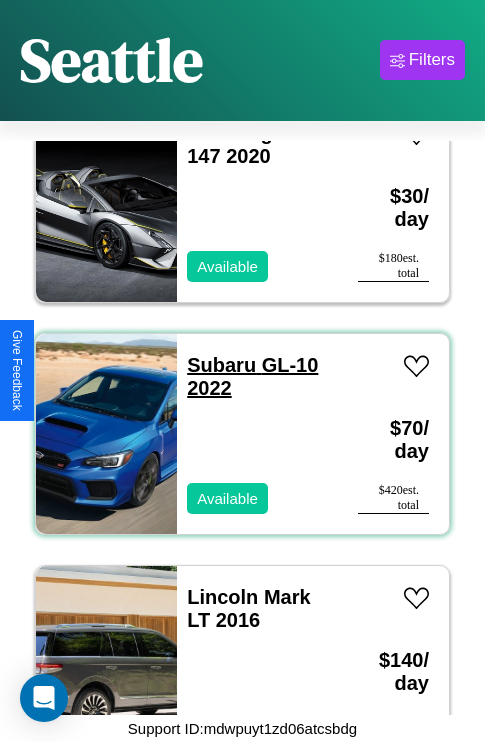 click on "Subaru   GL-10   2022" at bounding box center [252, 376] 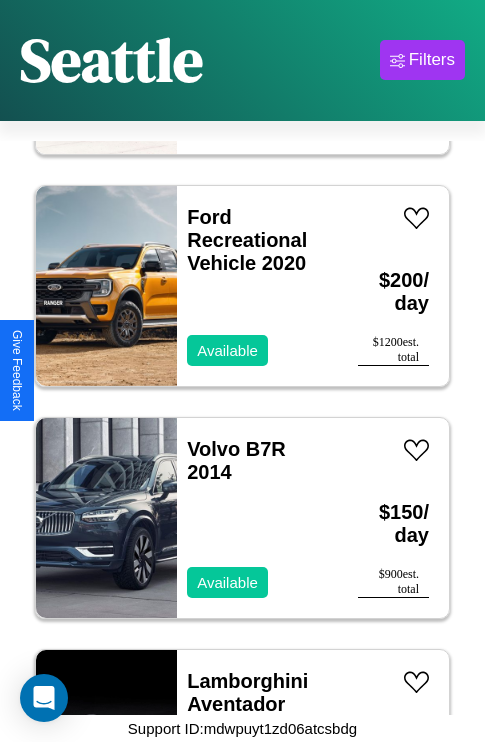 scroll, scrollTop: 7499, scrollLeft: 0, axis: vertical 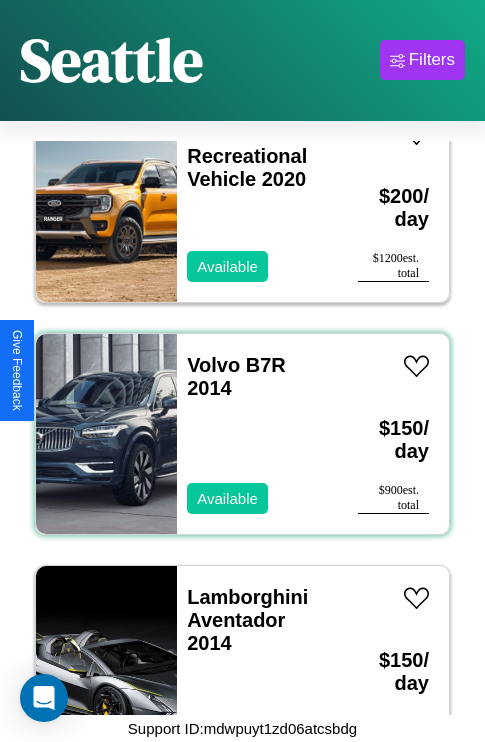click on "Volvo   B7R   2014 Available" at bounding box center (257, 434) 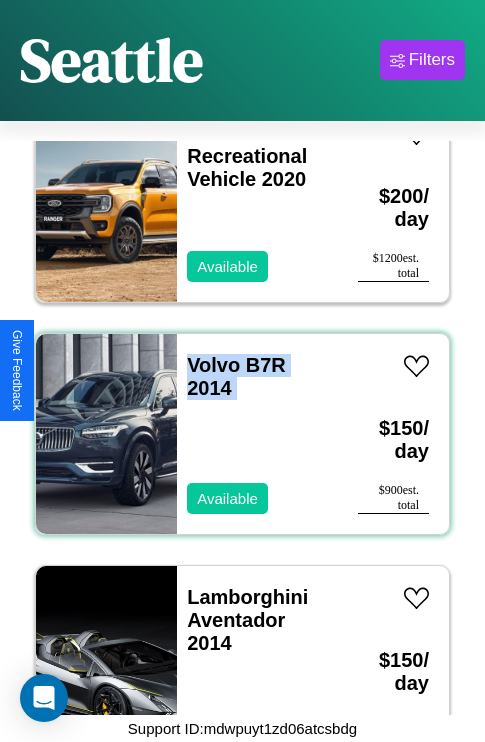 click on "Volvo   B7R   2014 Available" at bounding box center [257, 434] 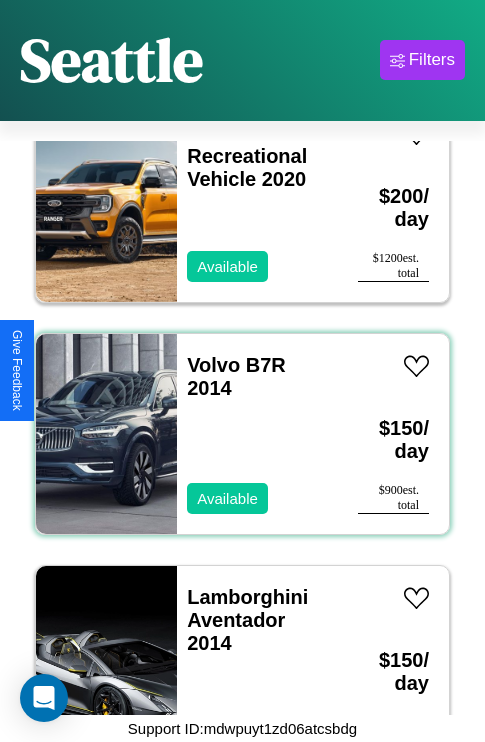 click on "Volvo   B7R   2014 Available" at bounding box center [257, 434] 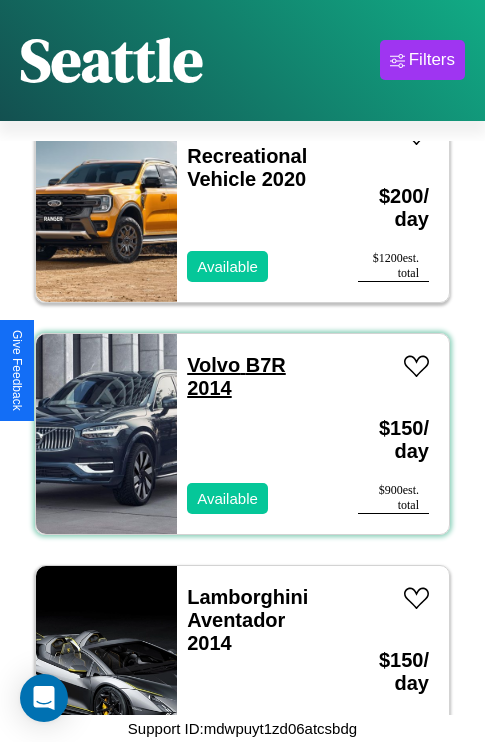 click on "Volvo   B7R   2014" at bounding box center (236, 376) 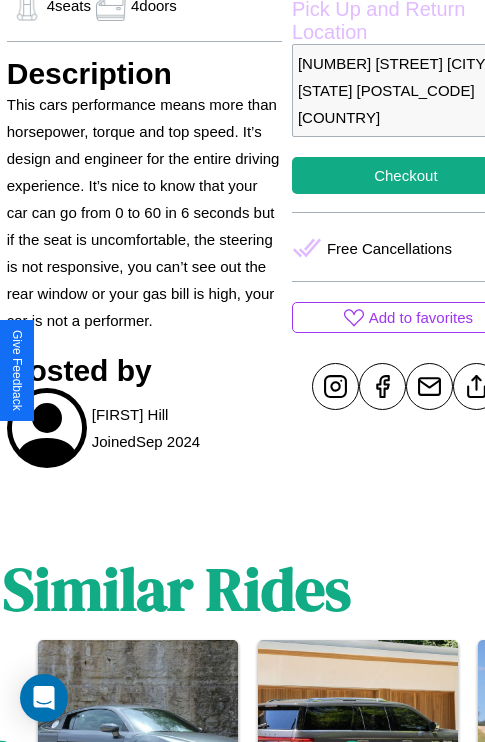 scroll, scrollTop: 719, scrollLeft: 68, axis: both 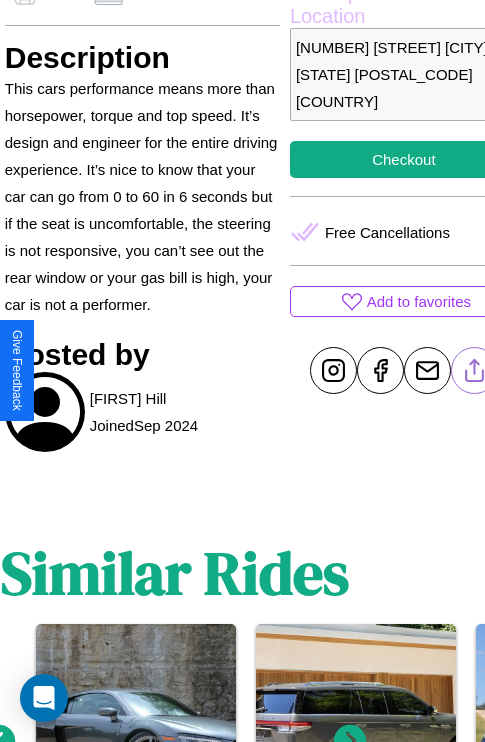 click 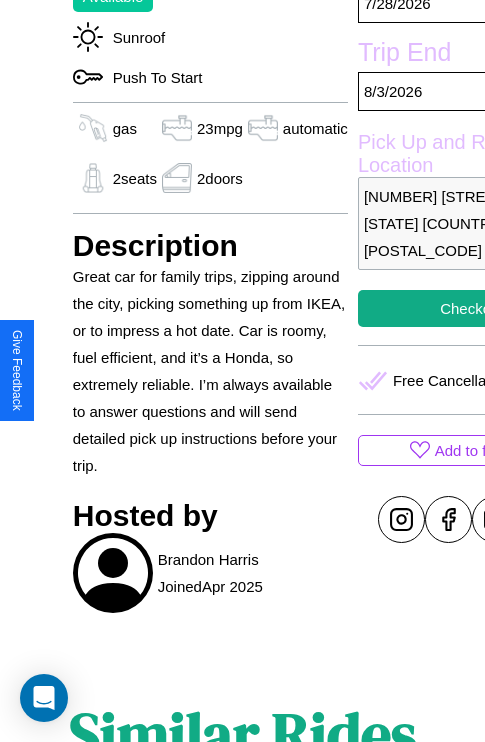 scroll, scrollTop: 465, scrollLeft: 84, axis: both 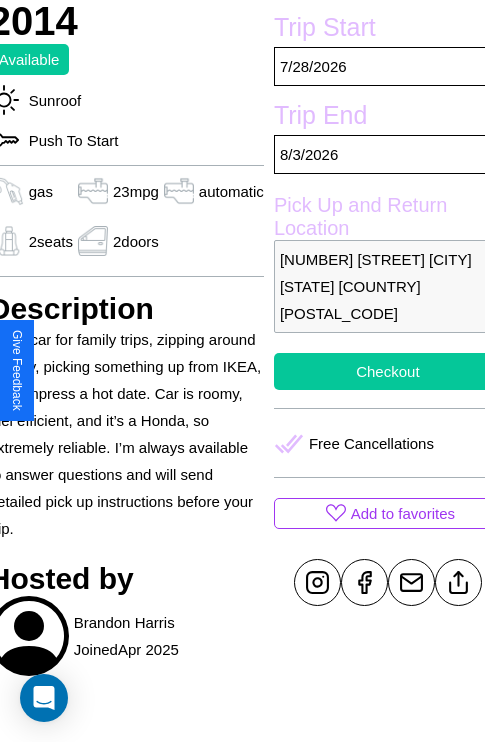 click on "Checkout" at bounding box center (388, 371) 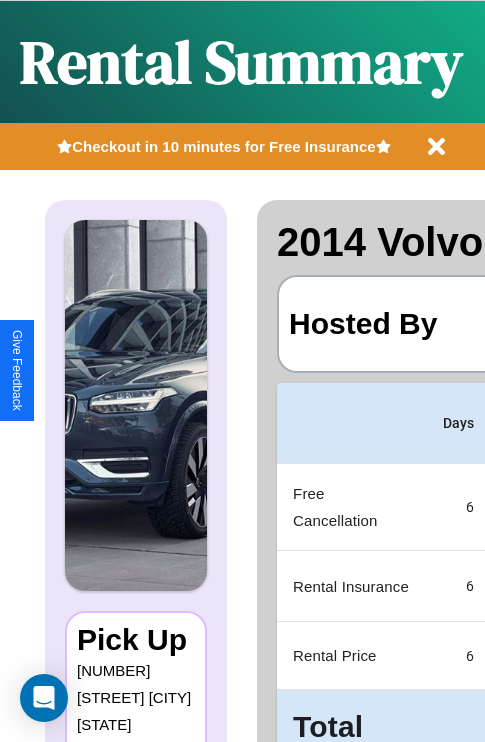 scroll, scrollTop: 0, scrollLeft: 387, axis: horizontal 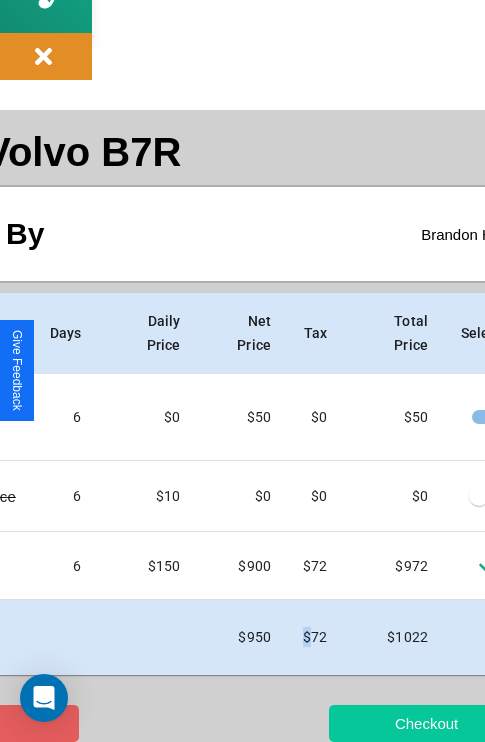click on "Checkout" at bounding box center [426, 723] 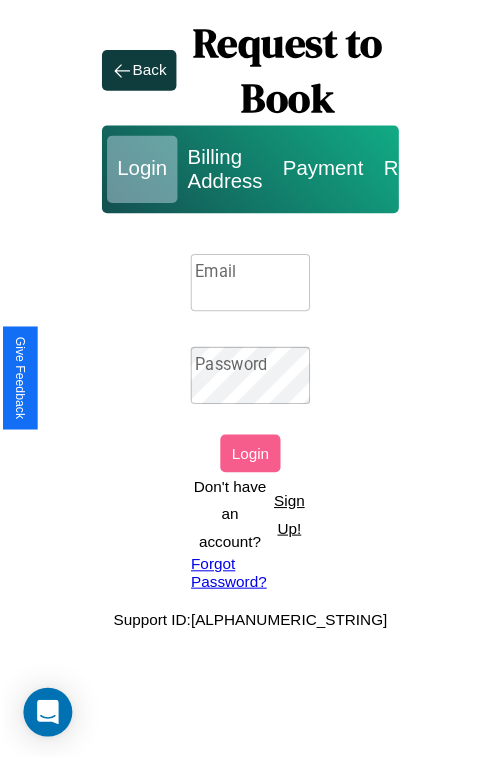 scroll, scrollTop: 0, scrollLeft: 0, axis: both 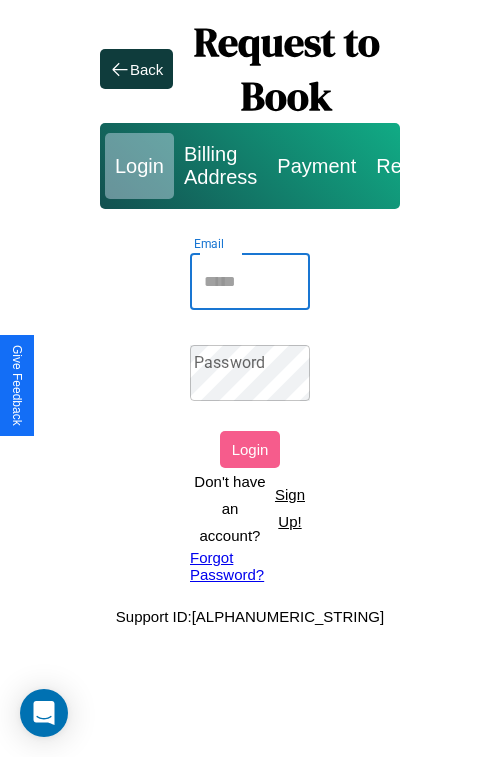 click on "Email" at bounding box center (250, 282) 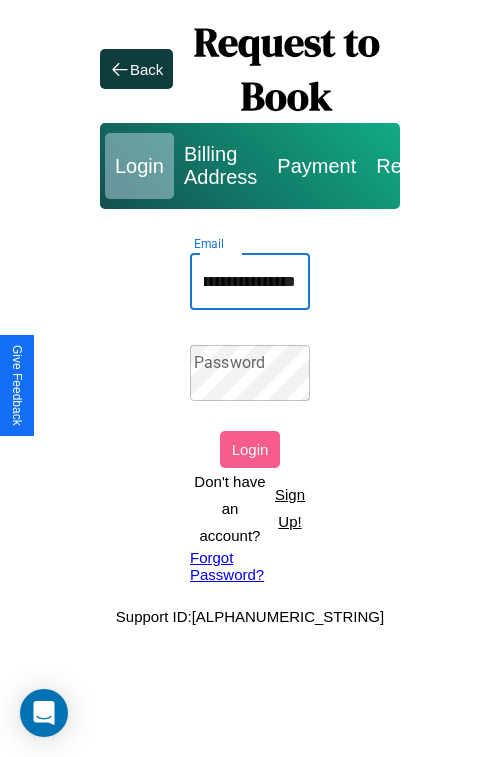 scroll, scrollTop: 0, scrollLeft: 116, axis: horizontal 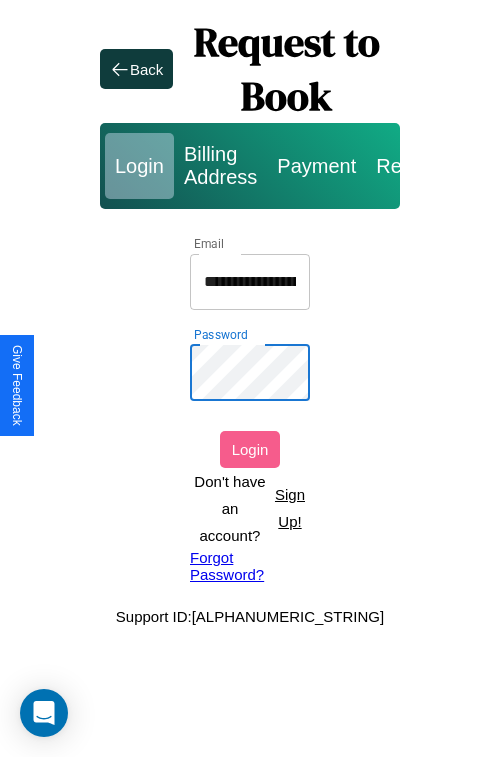 click on "Login" at bounding box center (250, 449) 